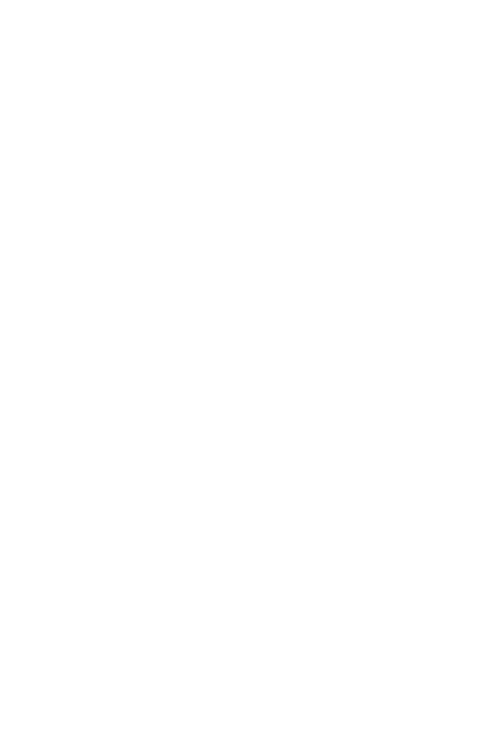 scroll, scrollTop: 0, scrollLeft: 0, axis: both 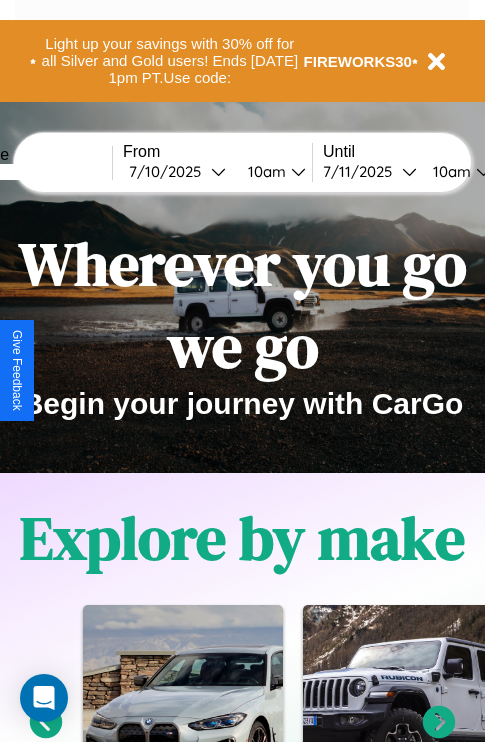 click at bounding box center (37, 172) 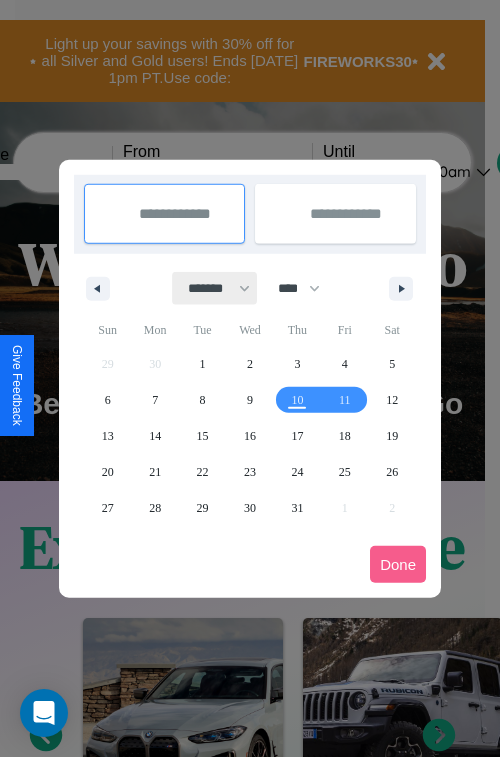 click on "******* ******** ***** ***** *** **** **** ****** ********* ******* ******** ********" at bounding box center [215, 288] 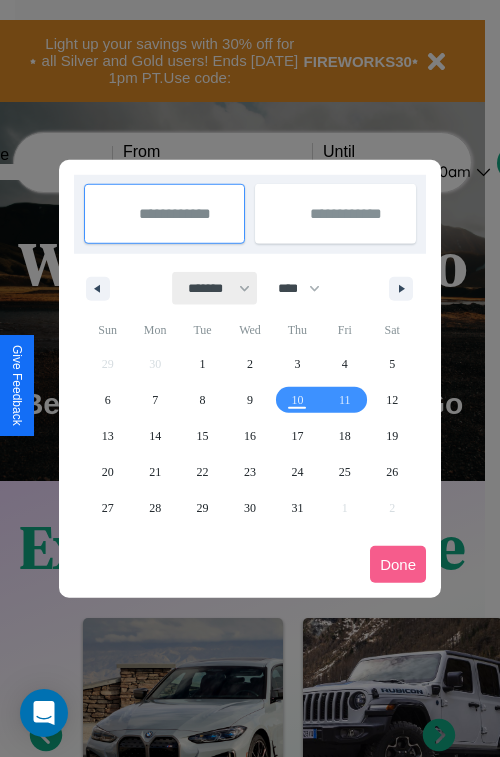 select on "*" 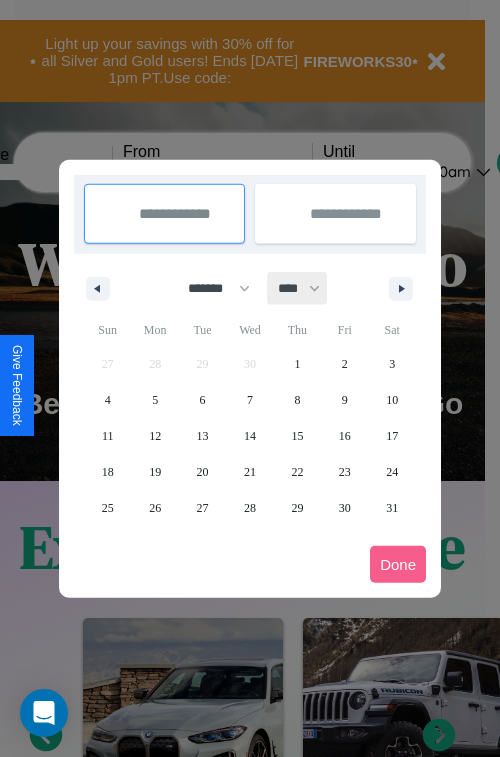 click on "**** **** **** **** **** **** **** **** **** **** **** **** **** **** **** **** **** **** **** **** **** **** **** **** **** **** **** **** **** **** **** **** **** **** **** **** **** **** **** **** **** **** **** **** **** **** **** **** **** **** **** **** **** **** **** **** **** **** **** **** **** **** **** **** **** **** **** **** **** **** **** **** **** **** **** **** **** **** **** **** **** **** **** **** **** **** **** **** **** **** **** **** **** **** **** **** **** **** **** **** **** **** **** **** **** **** **** **** **** **** **** **** **** **** **** **** **** **** **** **** ****" at bounding box center (298, 288) 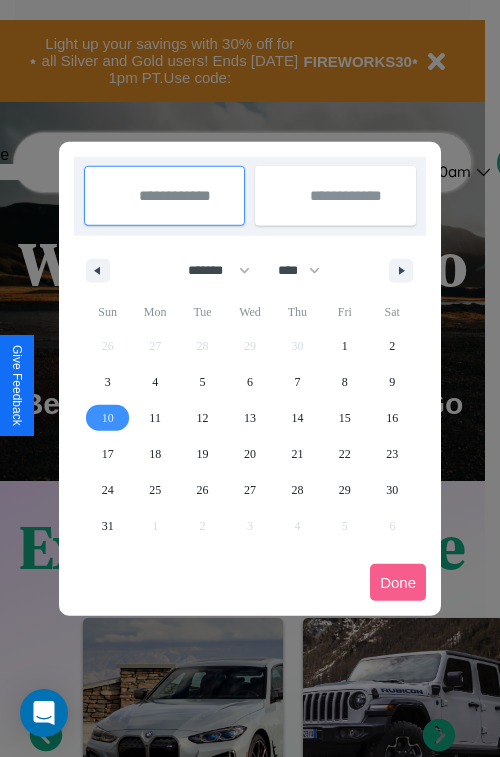click on "10" at bounding box center [108, 418] 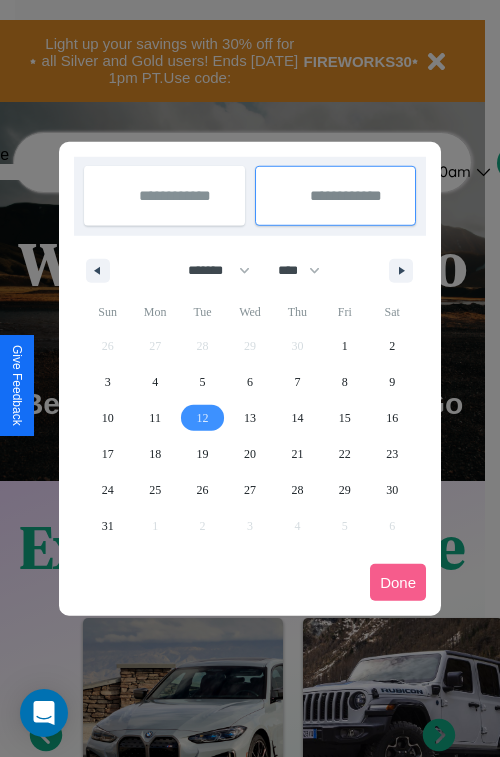 click on "12" at bounding box center (203, 418) 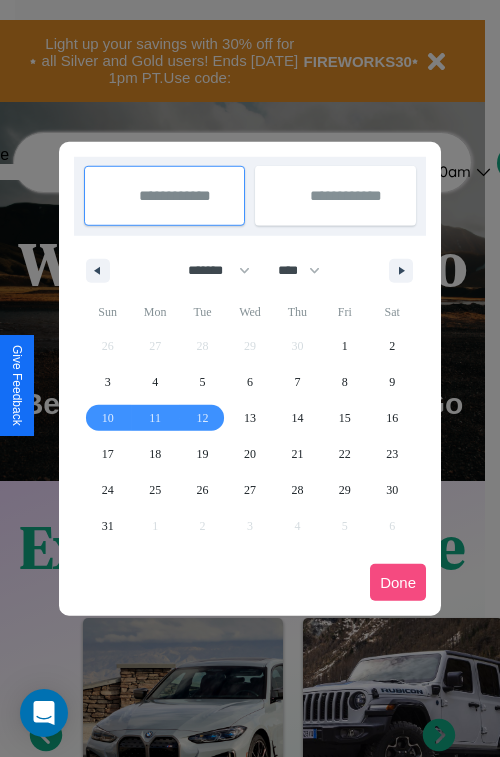 click on "Done" at bounding box center [398, 582] 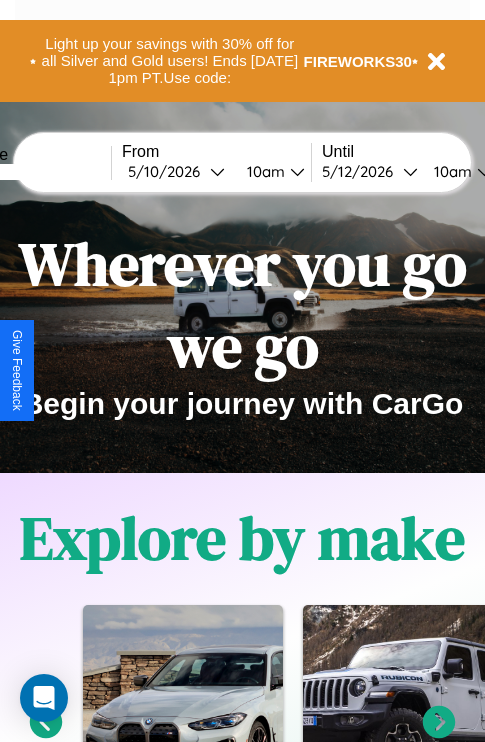 scroll, scrollTop: 0, scrollLeft: 74, axis: horizontal 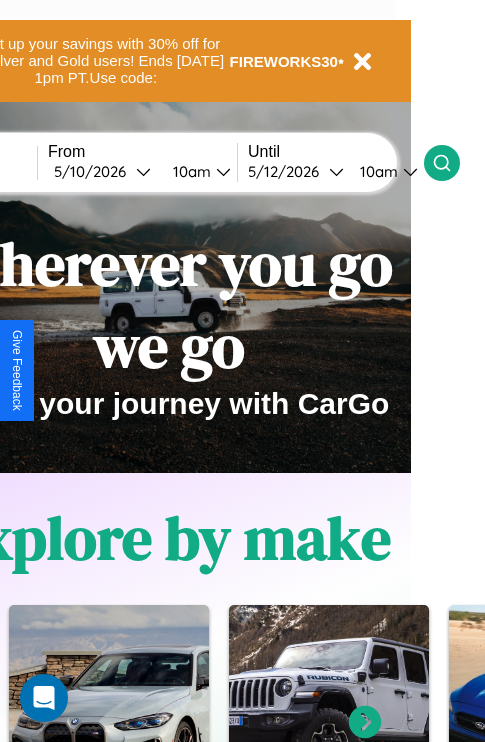 click 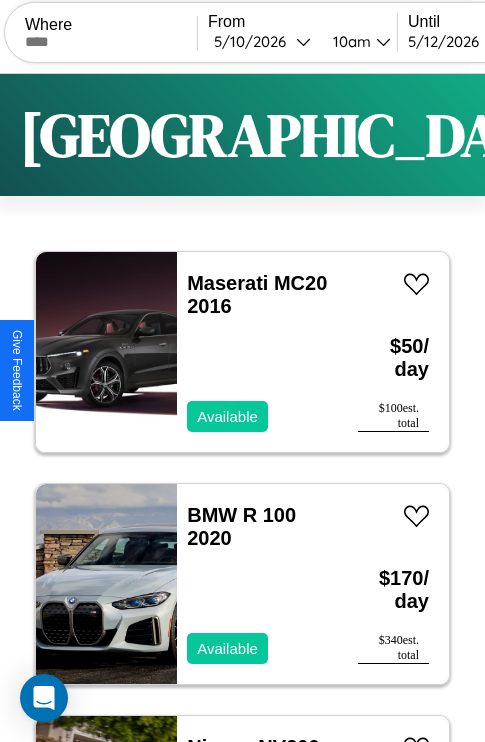 scroll, scrollTop: 95, scrollLeft: 0, axis: vertical 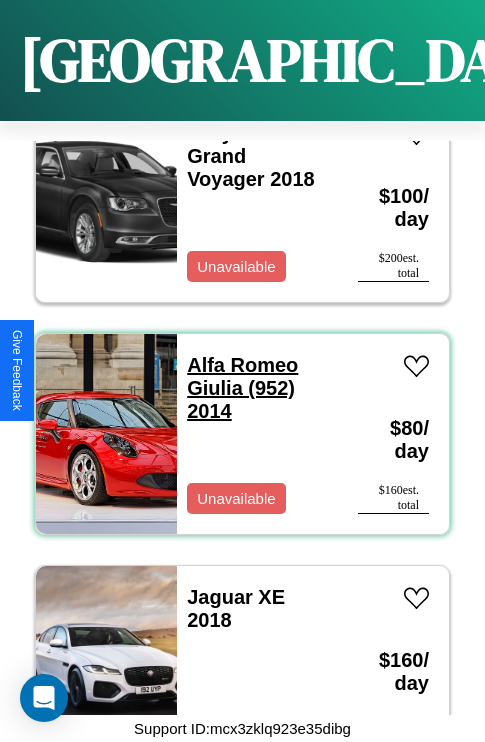 click on "Alfa Romeo   Giulia (952)   2014" at bounding box center (242, 388) 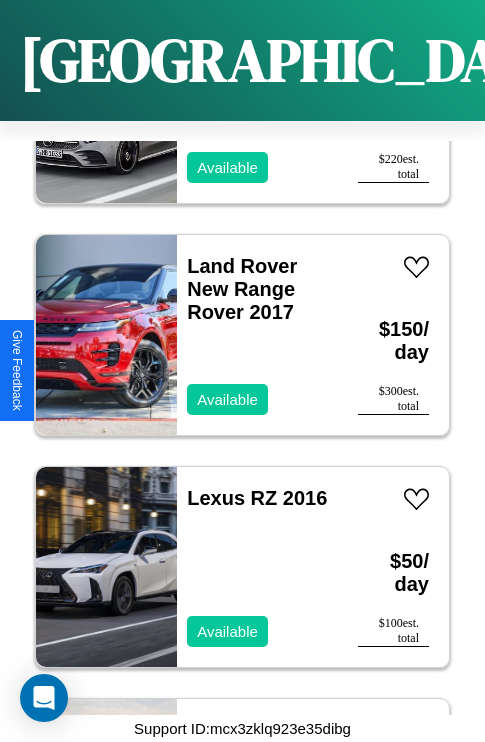 scroll, scrollTop: 25827, scrollLeft: 0, axis: vertical 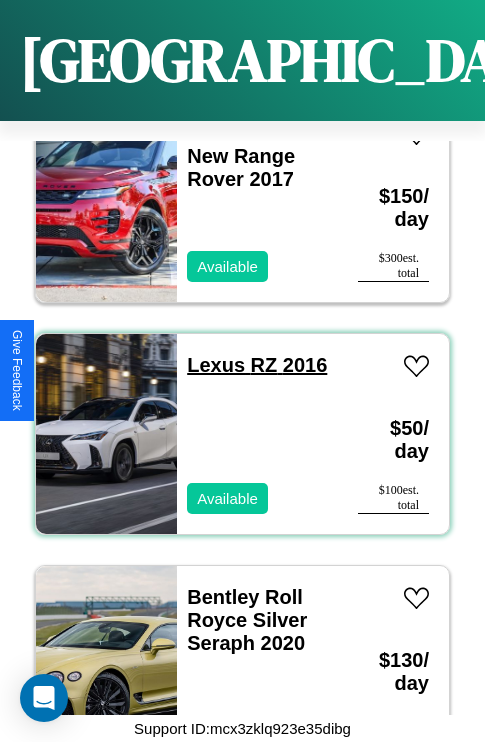 click on "Lexus   RZ   2016" at bounding box center [257, 365] 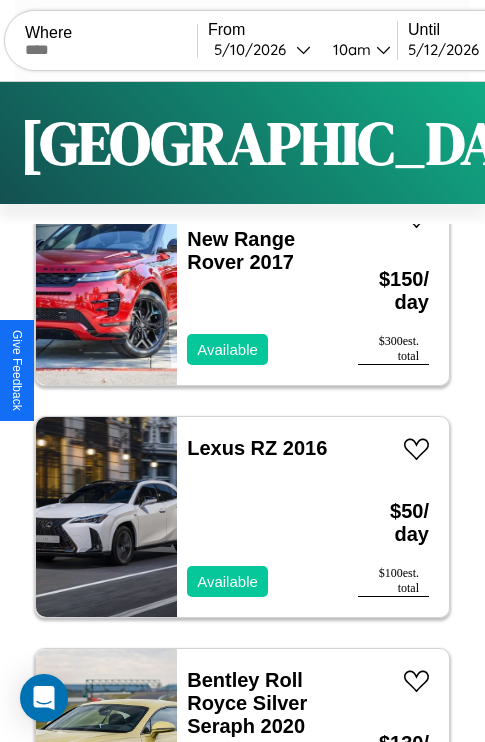 click on "Filters" at bounding box center (640, 143) 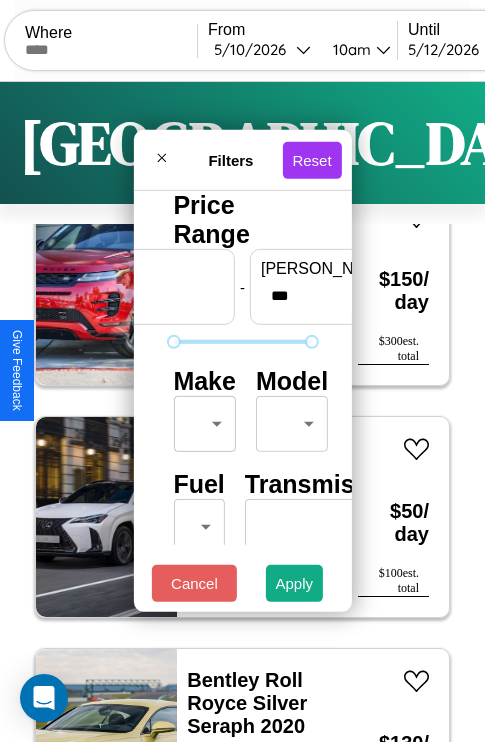scroll, scrollTop: 59, scrollLeft: 0, axis: vertical 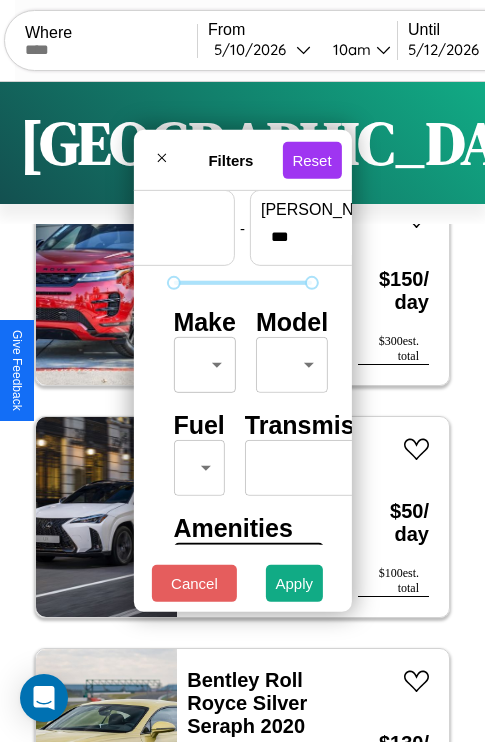 click on "CarGo Where From 5 / 10 / 2026 10am Until 5 / 12 / 2026 10am Become a Host Login Sign Up Berlin Filters 138  cars in this area These cars can be picked up in this city. Maserati   MC20   2016 Available $ 50  / day $ 100  est. total BMW   R 100   2020 Available $ 170  / day $ 340  est. total Nissan   NV200   2017 Available $ 170  / day $ 340  est. total Volkswagen   CABRIOLET   2016 Available $ 50  / day $ 100  est. total Lincoln   Nautilus   2021 Unavailable $ 80  / day $ 160  est. total Jeep   J-10   2014 Available $ 30  / day $ 60  est. total Honda   CRF11004   2014 Unavailable $ 90  / day $ 180  est. total Kia   Sorento   2018 Available $ 100  / day $ 200  est. total Chevrolet   Monte Carlo   2019 Available $ 150  / day $ 300  est. total Infiniti   Q60   2024 Available $ 200  / day $ 400  est. total Toyota   Cressida   2024 Available $ 70  / day $ 140  est. total Tesla   Model 3   2024 Available $ 150  / day $ 300  est. total Audi   SQ8   2014 Available $ 40  / day $ 80  est. total Land Rover   LR4   2014" at bounding box center (242, 412) 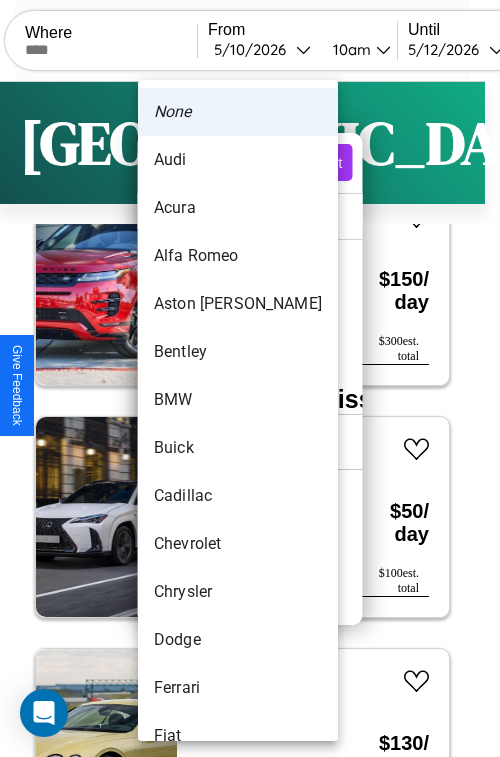 click on "Aston [PERSON_NAME]" at bounding box center (238, 304) 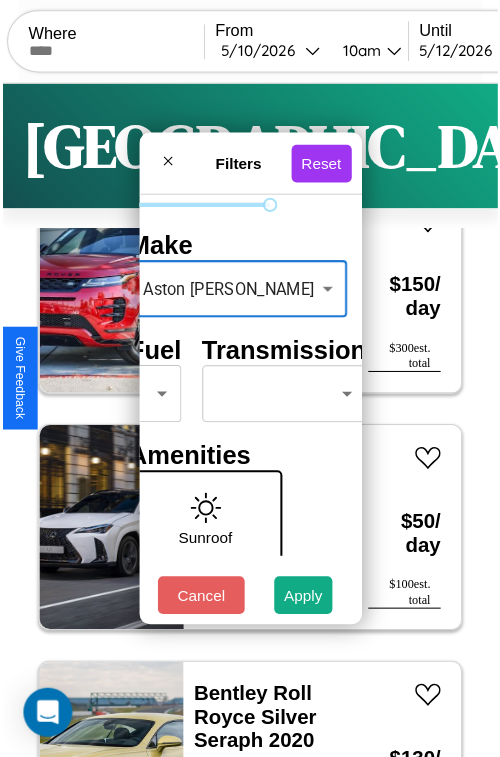 scroll, scrollTop: 162, scrollLeft: 63, axis: both 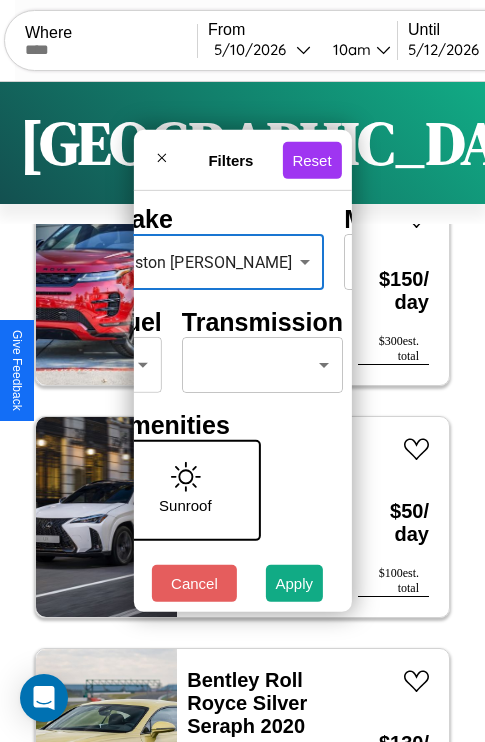 click on "CarGo Where From 5 / 10 / 2026 10am Until 5 / 12 / 2026 10am Become a Host Login Sign Up Berlin Filters 138  cars in this area These cars can be picked up in this city. Maserati   MC20   2016 Available $ 50  / day $ 100  est. total BMW   R 100   2020 Available $ 170  / day $ 340  est. total Nissan   NV200   2017 Available $ 170  / day $ 340  est. total Volkswagen   CABRIOLET   2016 Available $ 50  / day $ 100  est. total Lincoln   Nautilus   2021 Unavailable $ 80  / day $ 160  est. total Jeep   J-10   2014 Available $ 30  / day $ 60  est. total Honda   CRF11004   2014 Unavailable $ 90  / day $ 180  est. total Kia   Sorento   2018 Available $ 100  / day $ 200  est. total Chevrolet   Monte Carlo   2019 Available $ 150  / day $ 300  est. total Infiniti   Q60   2024 Available $ 200  / day $ 400  est. total Toyota   Cressida   2024 Available $ 70  / day $ 140  est. total Tesla   Model 3   2024 Available $ 150  / day $ 300  est. total Audi   SQ8   2014 Available $ 40  / day $ 80  est. total Land Rover   LR4   2014" at bounding box center [242, 412] 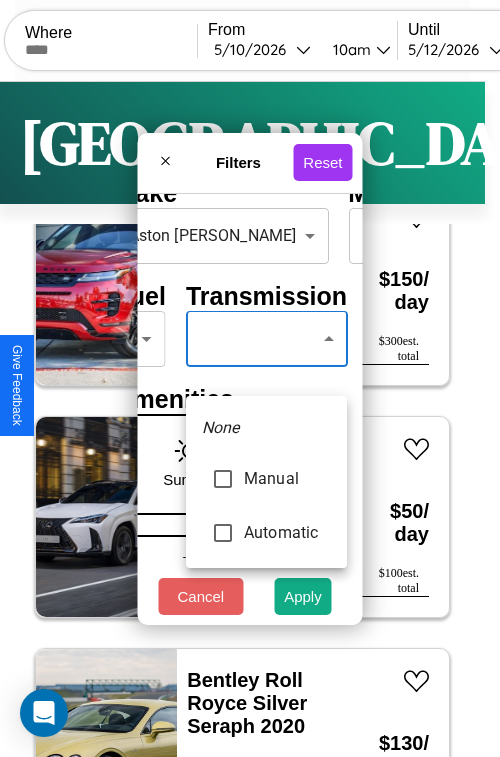 type on "******" 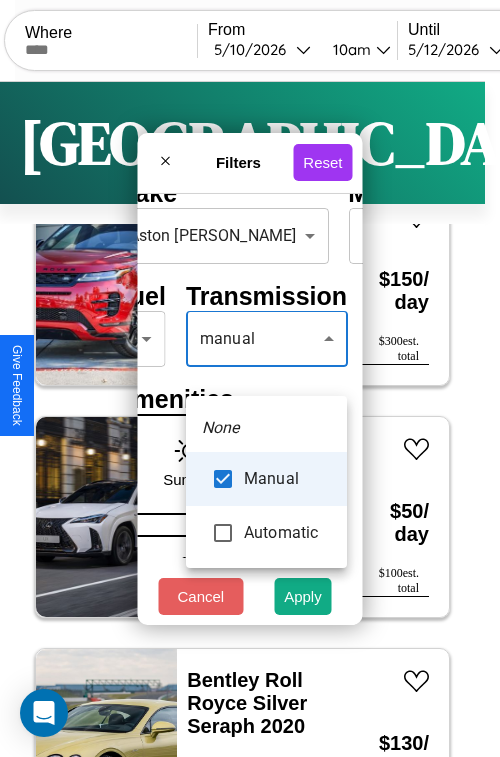 click at bounding box center [250, 378] 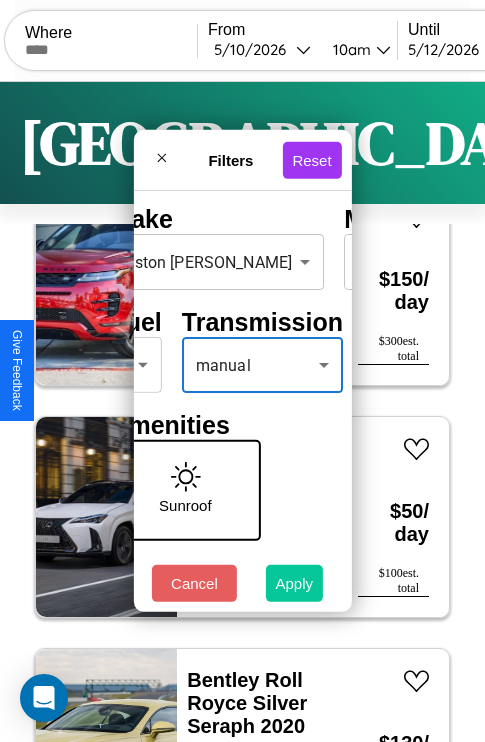 click on "Apply" at bounding box center [295, 583] 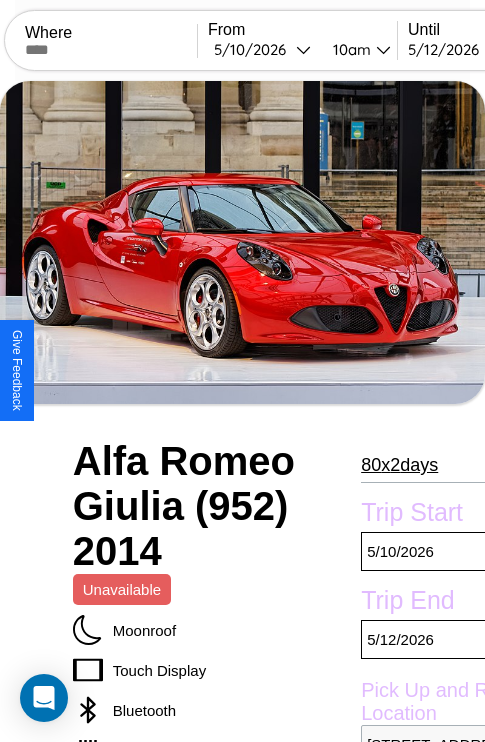 scroll, scrollTop: 724, scrollLeft: 76, axis: both 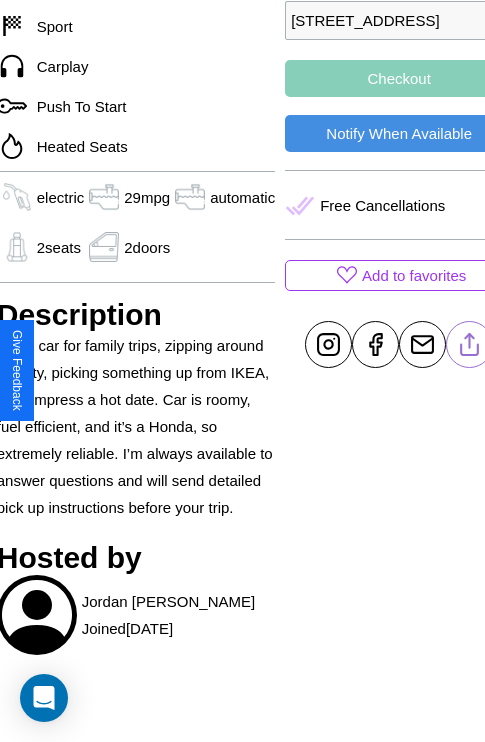 click 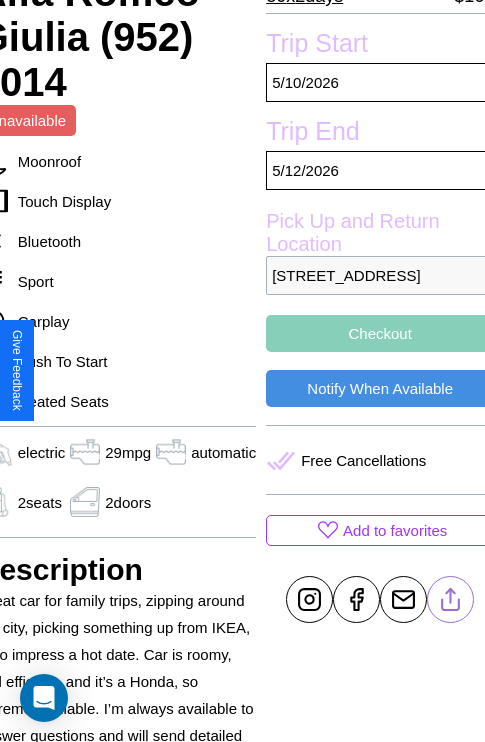 scroll, scrollTop: 458, scrollLeft: 96, axis: both 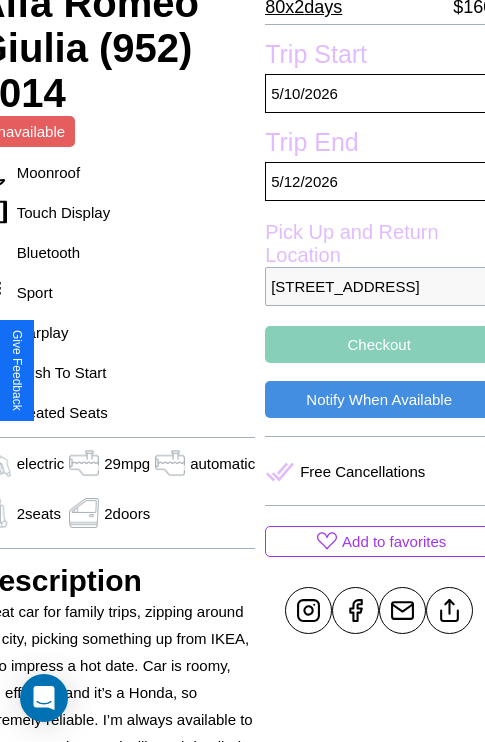 click on "Checkout" at bounding box center [379, 344] 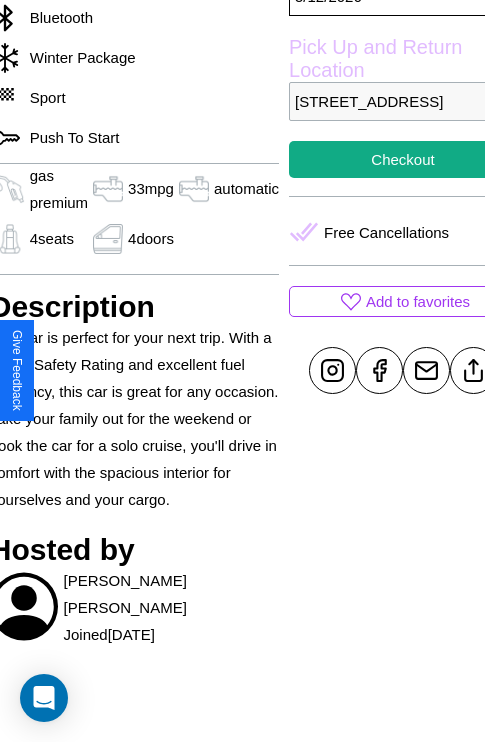scroll, scrollTop: 710, scrollLeft: 87, axis: both 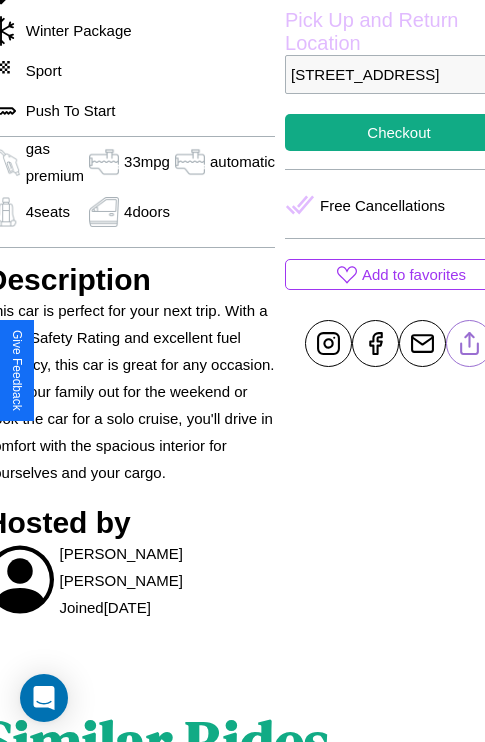 click 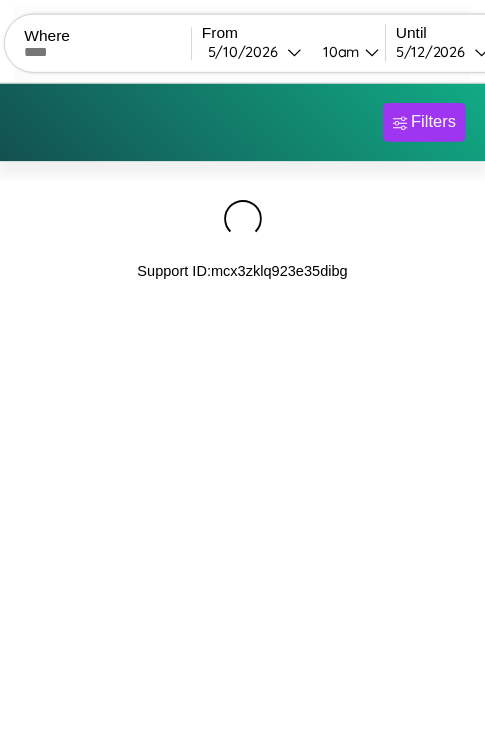 scroll, scrollTop: 0, scrollLeft: 0, axis: both 